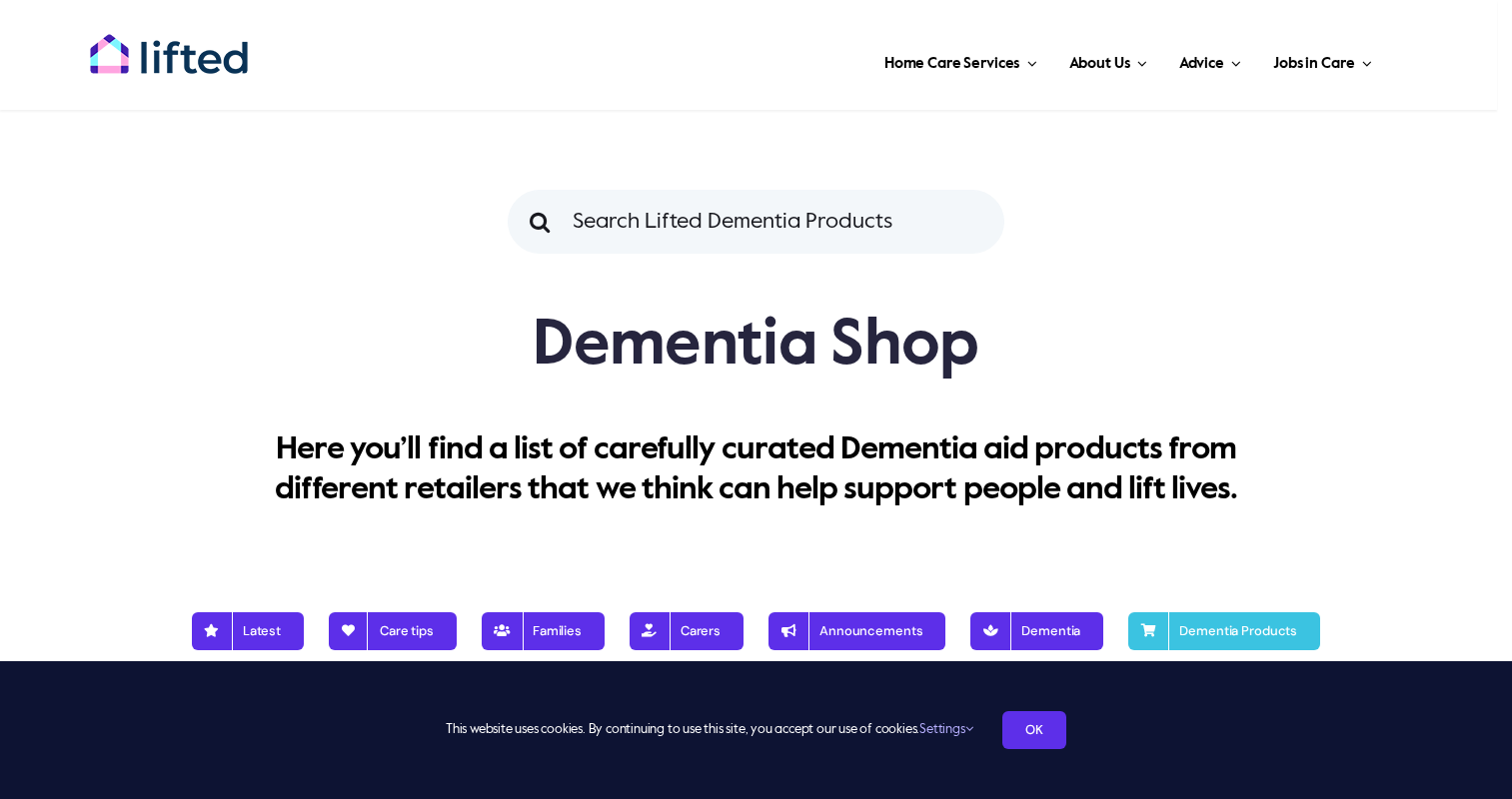 scroll, scrollTop: 0, scrollLeft: 0, axis: both 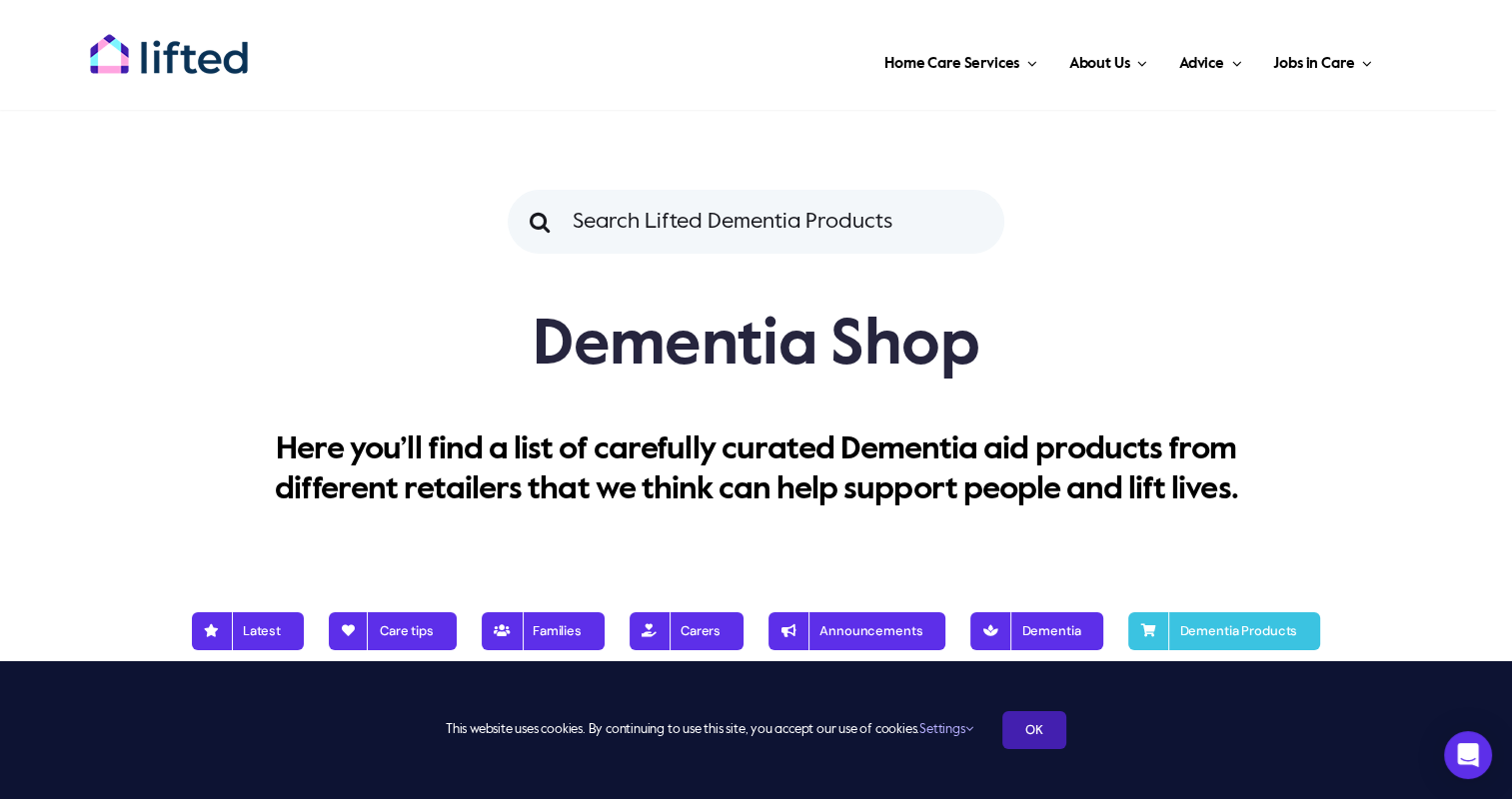 click on "OK" at bounding box center [1034, 730] 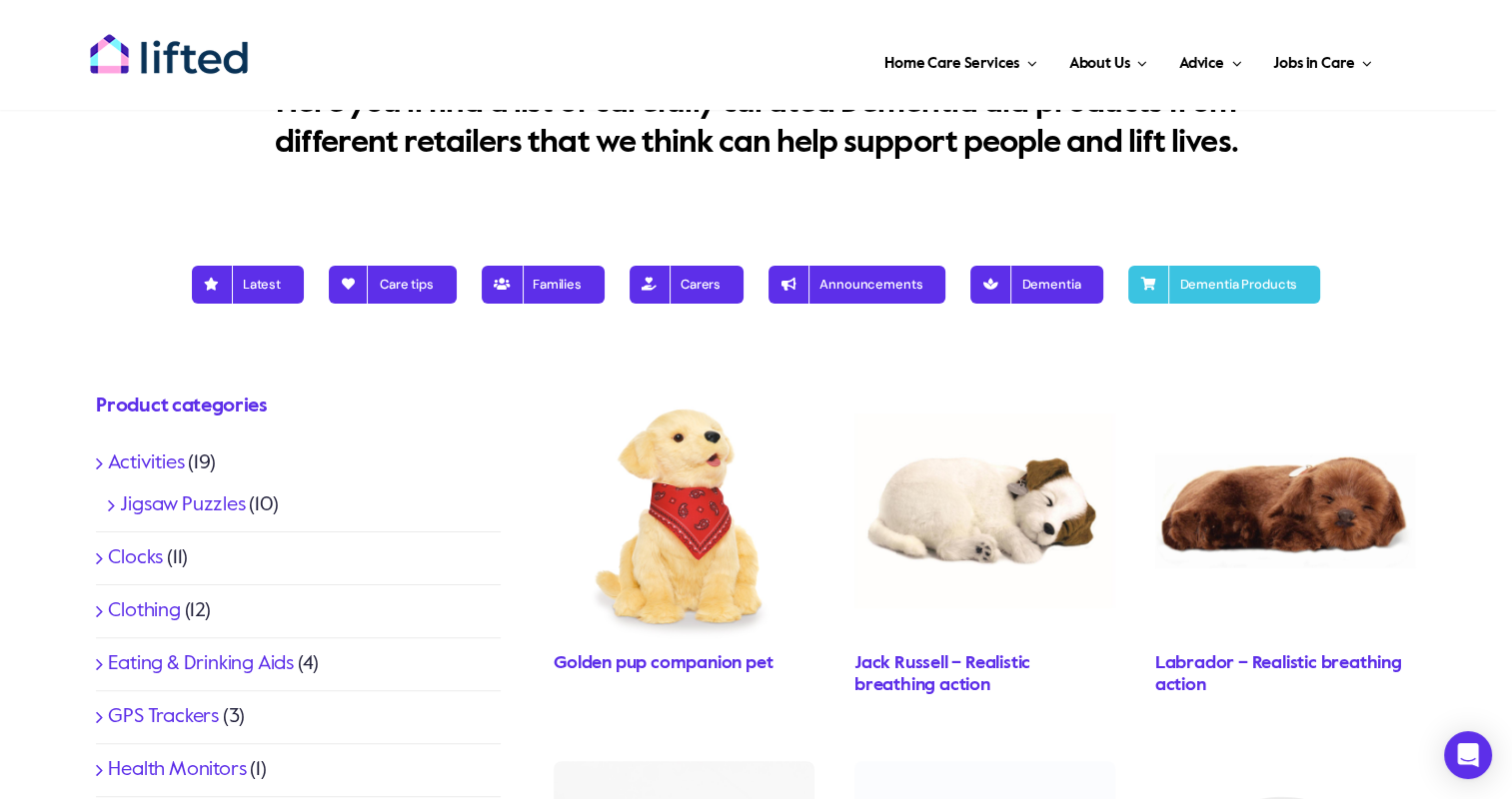 scroll, scrollTop: 452, scrollLeft: 0, axis: vertical 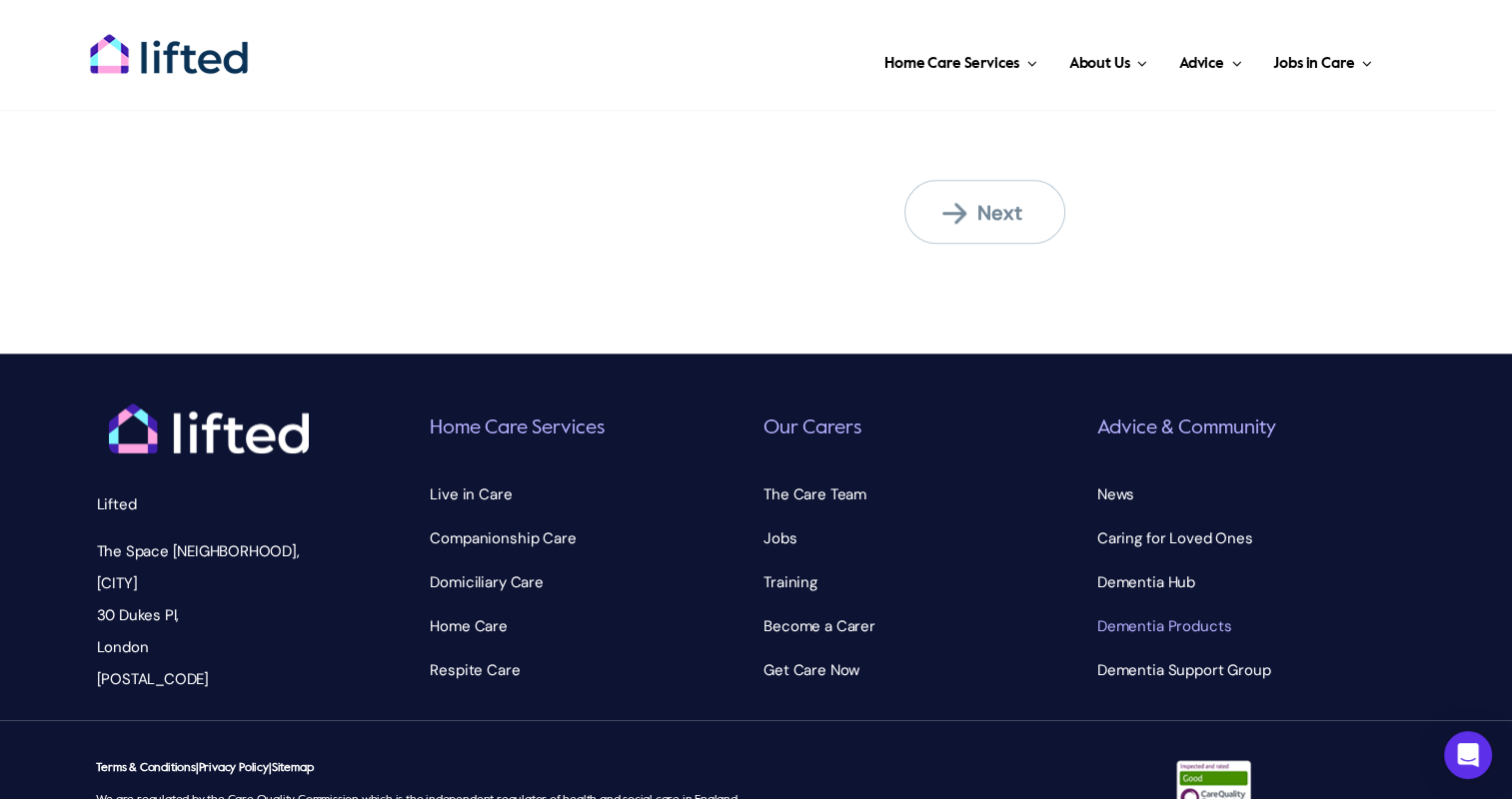 click on "Next" at bounding box center (997, 213) 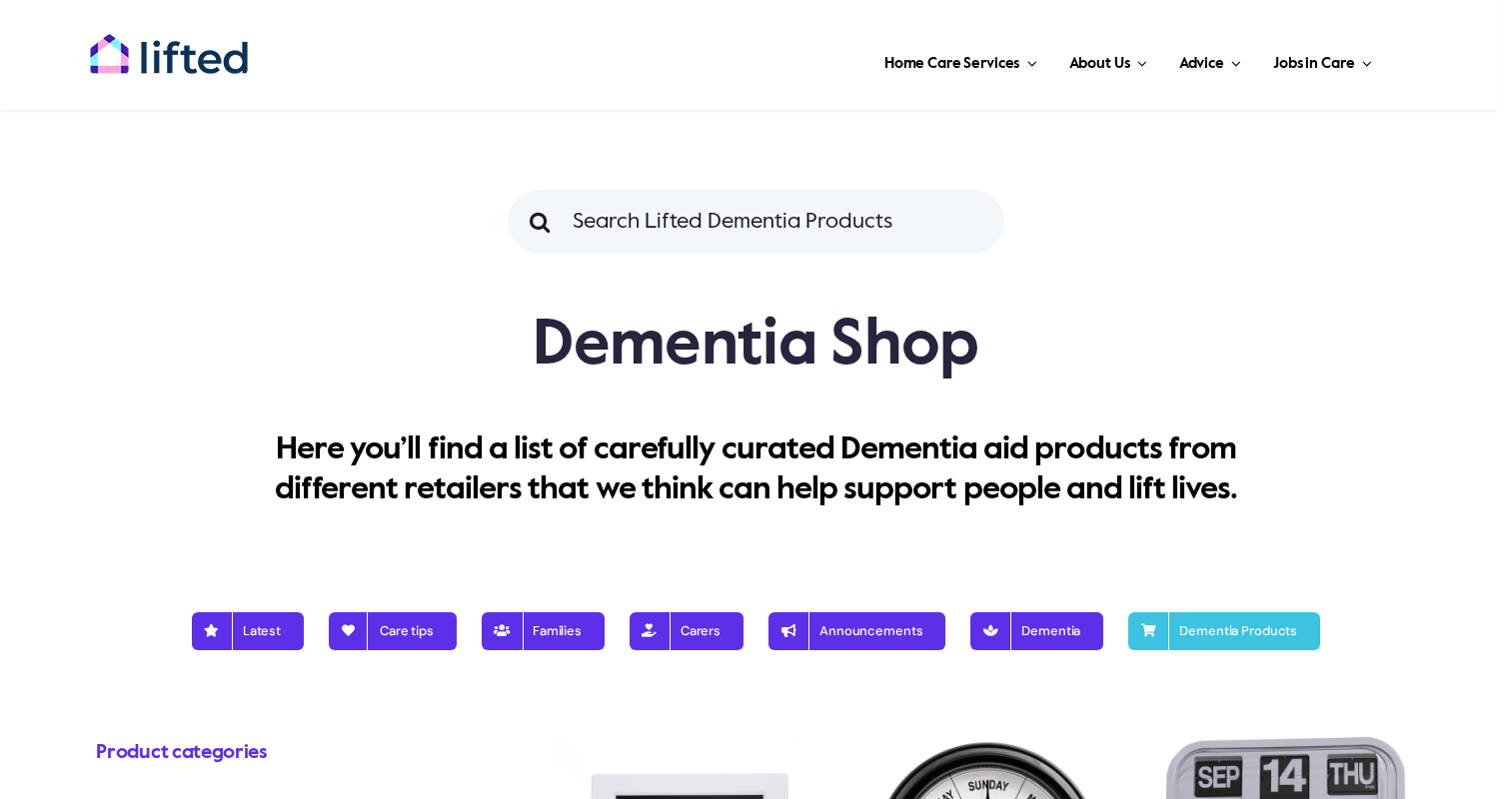 scroll, scrollTop: 0, scrollLeft: 0, axis: both 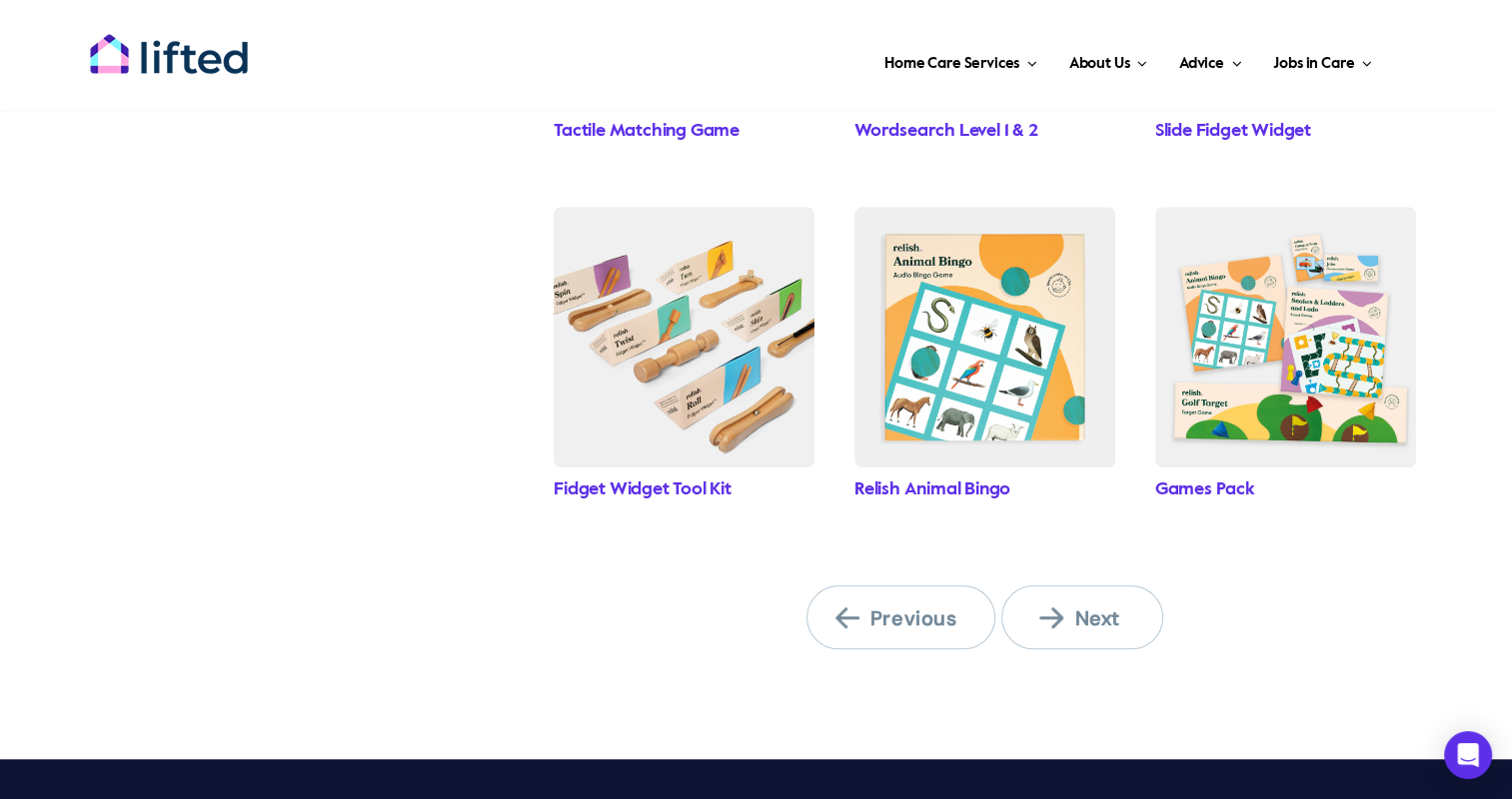 click on "Next" at bounding box center (1094, 618) 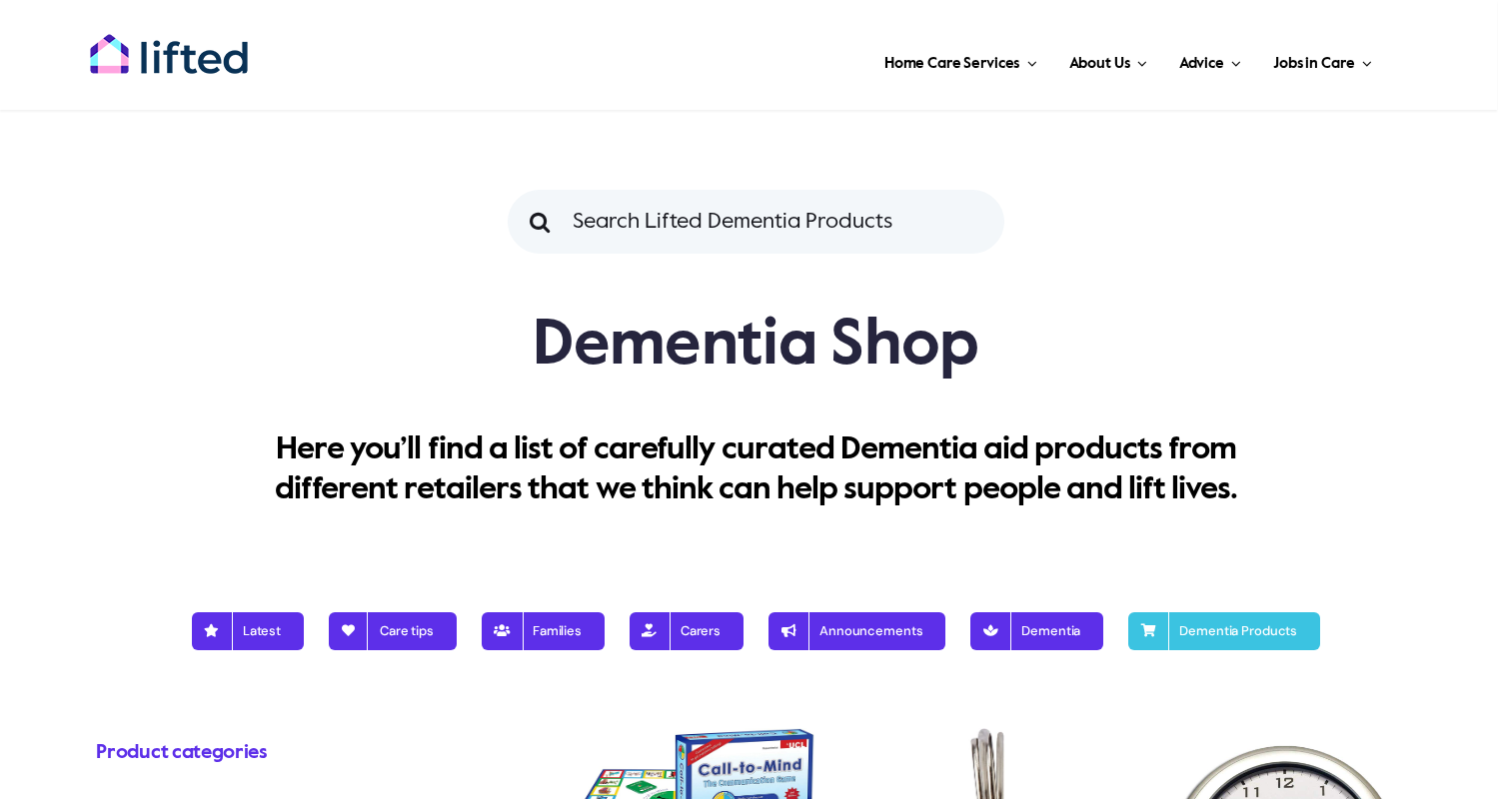 scroll, scrollTop: 0, scrollLeft: 0, axis: both 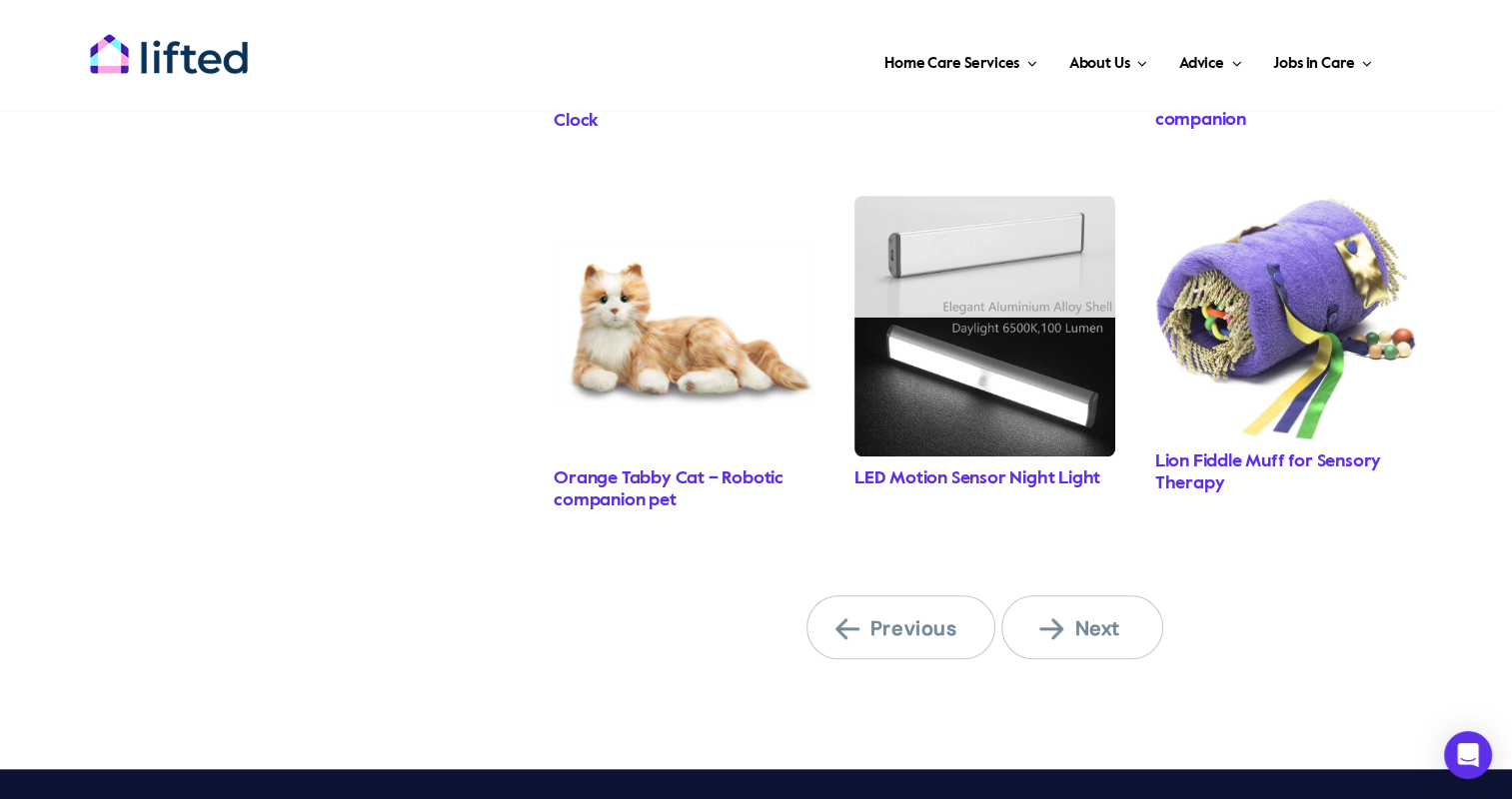 click on "Next" at bounding box center (1094, 628) 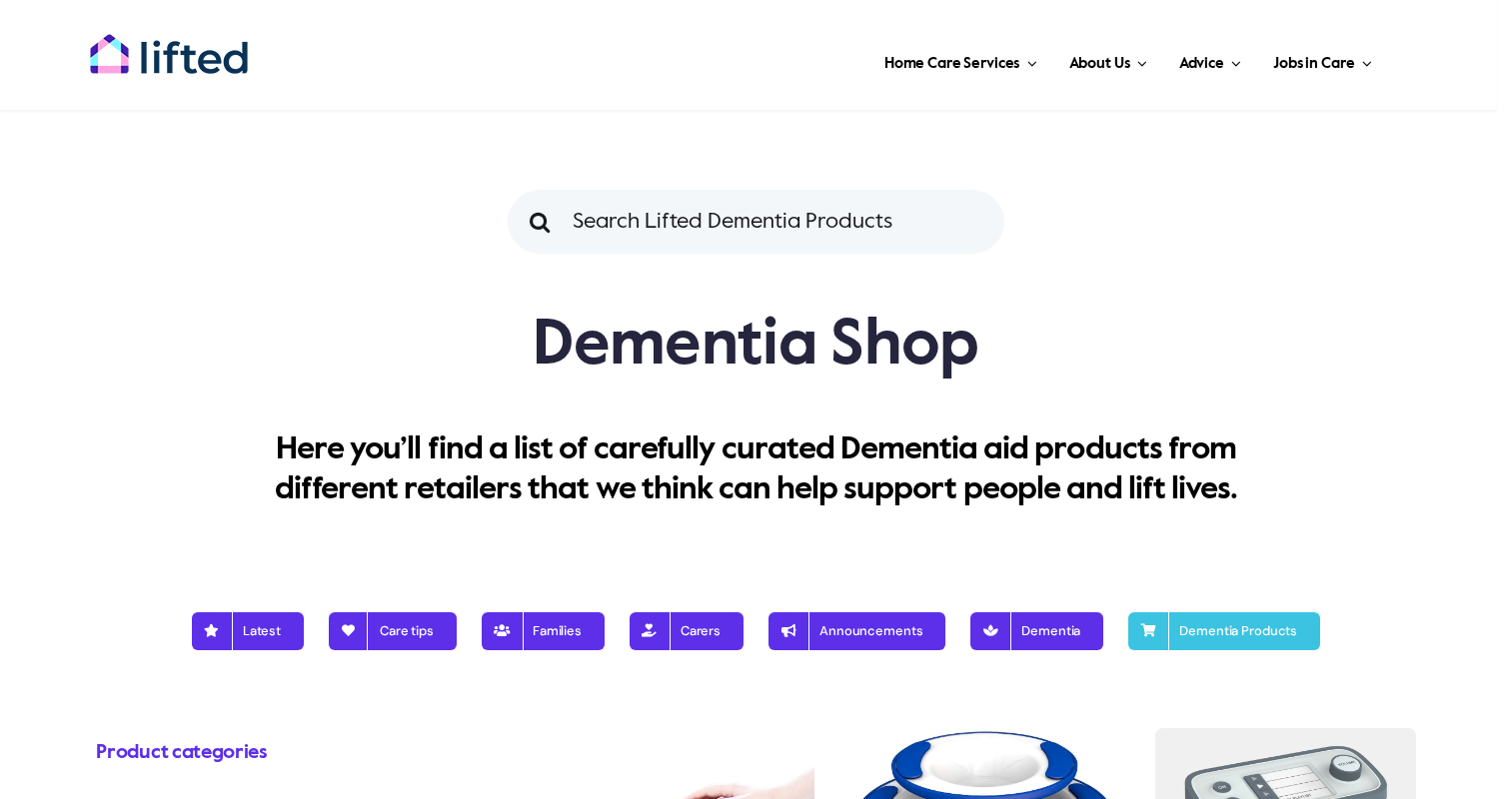 scroll, scrollTop: 0, scrollLeft: 0, axis: both 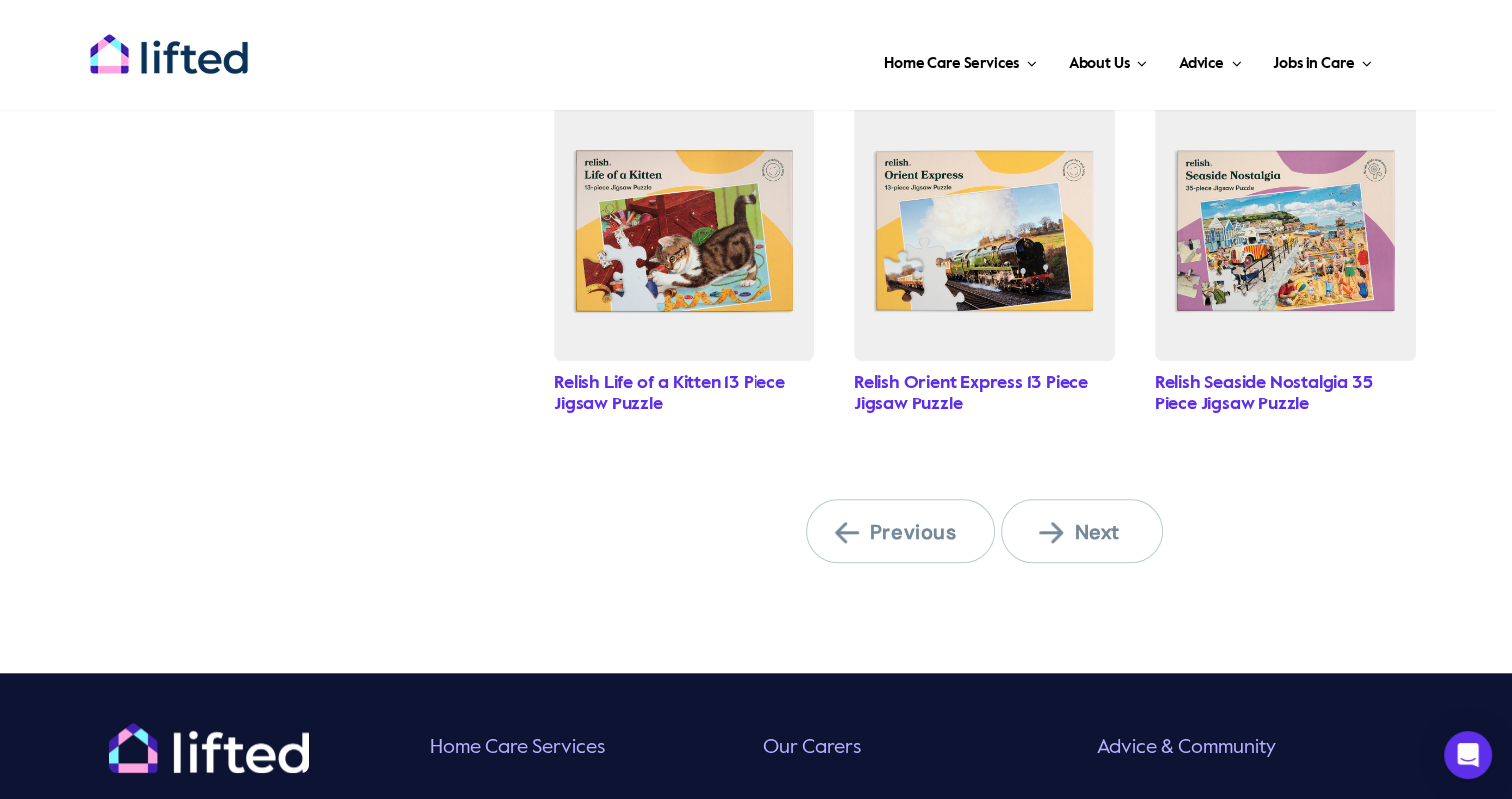 click on "Next" at bounding box center [1094, 532] 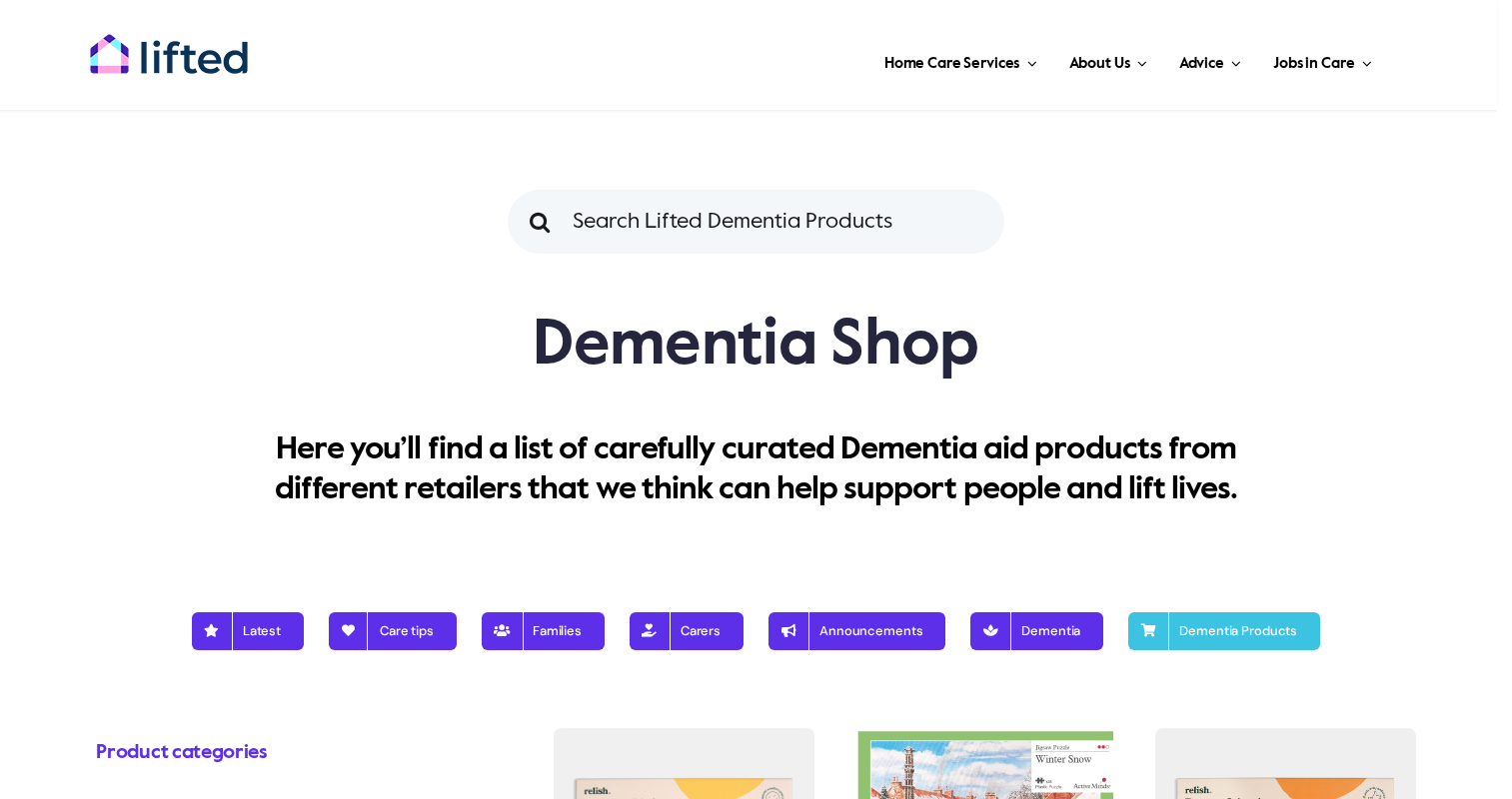 scroll, scrollTop: 0, scrollLeft: 0, axis: both 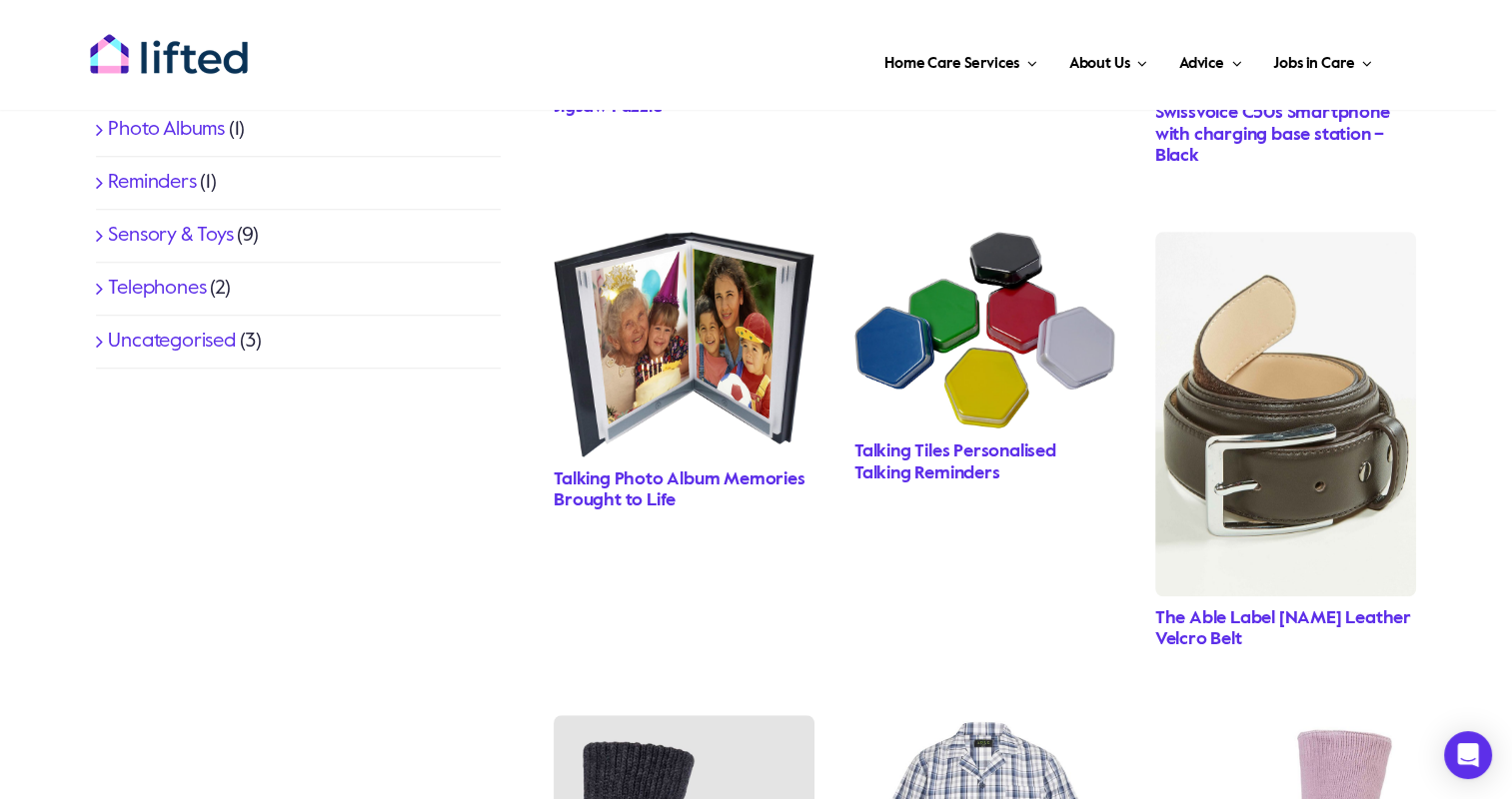 click on "Talking Tiles Personalised Talking Reminders" at bounding box center (955, 462) 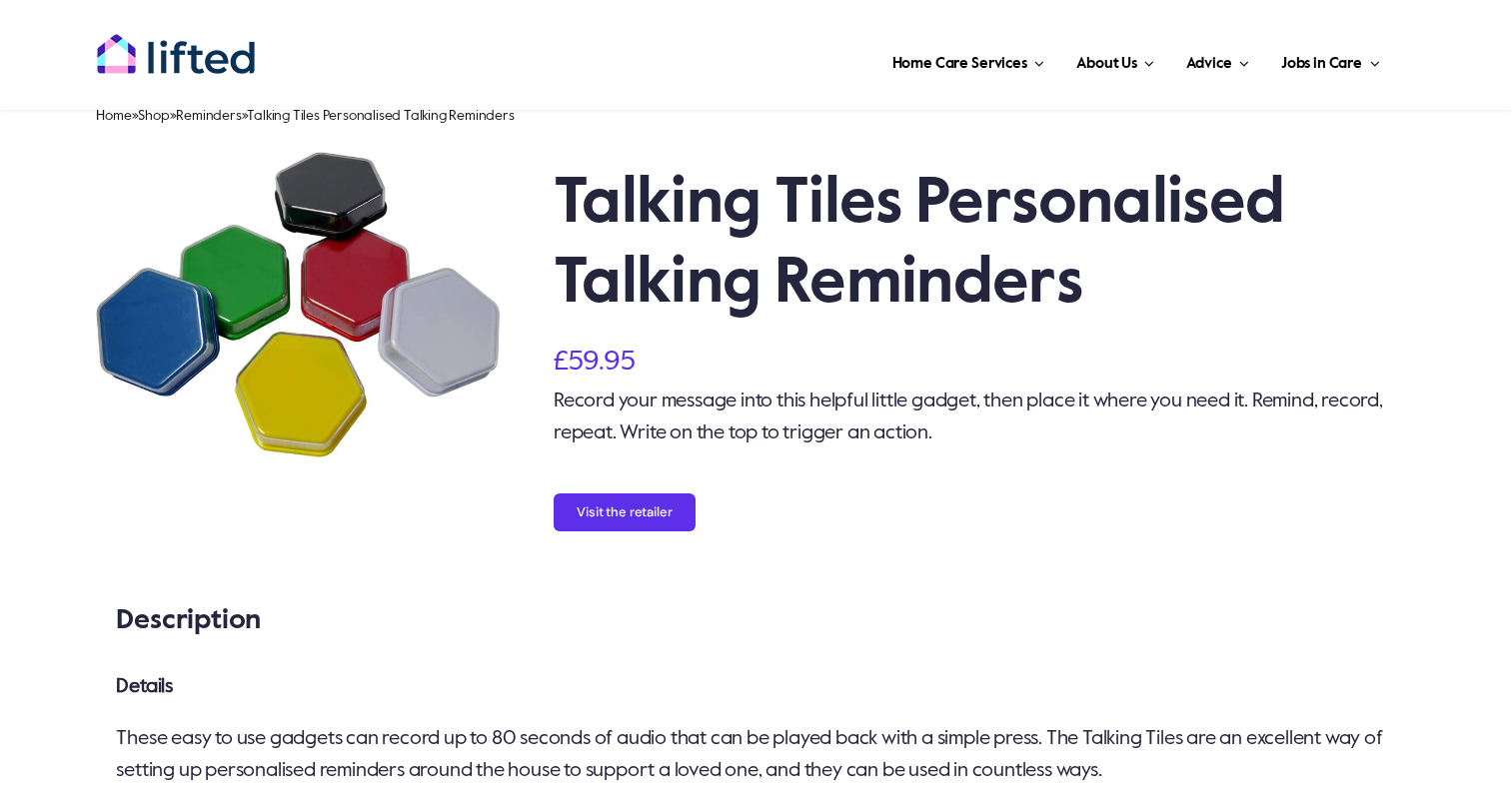 scroll, scrollTop: 0, scrollLeft: 0, axis: both 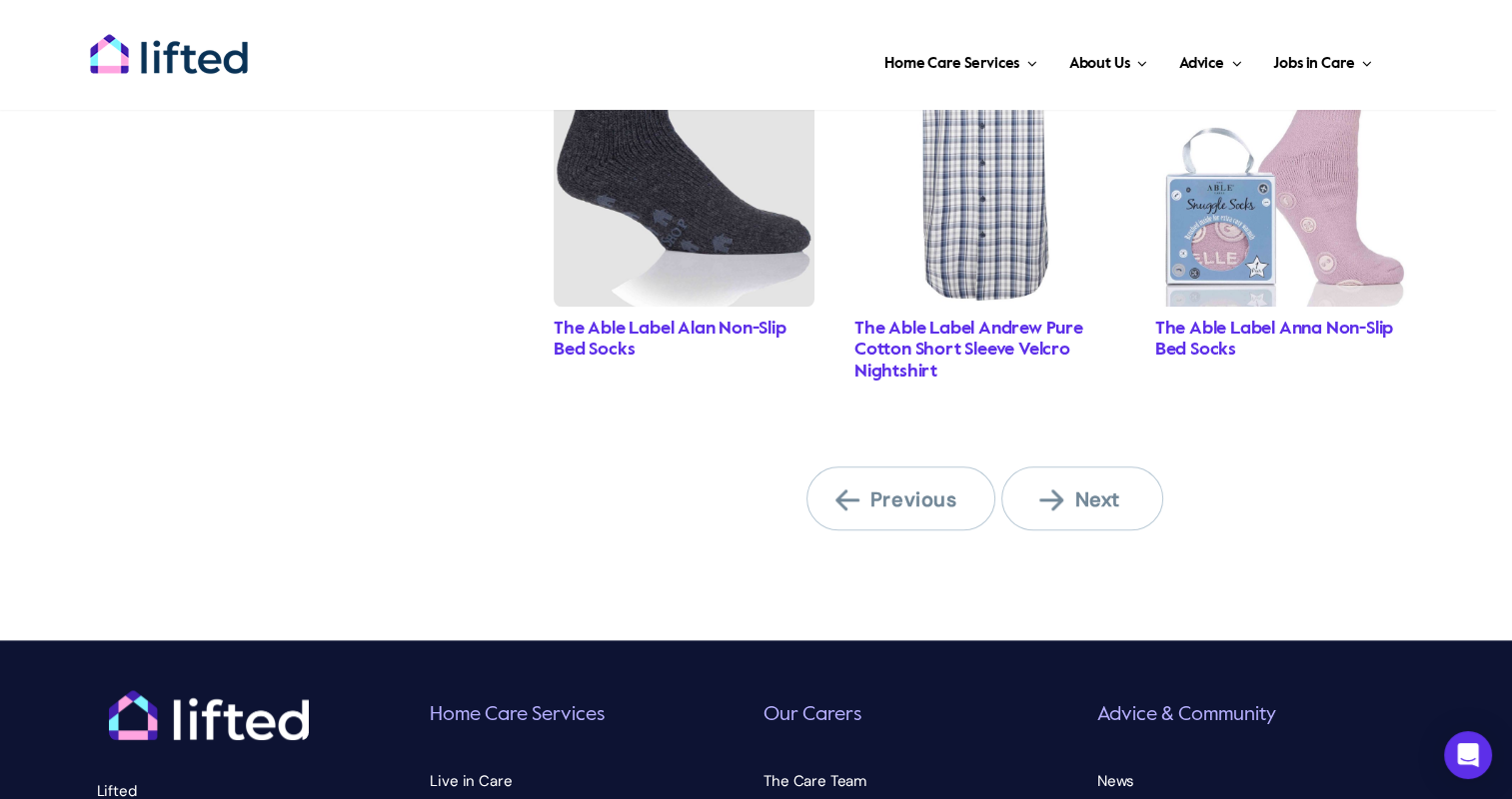 click on "Next" at bounding box center (1094, 499) 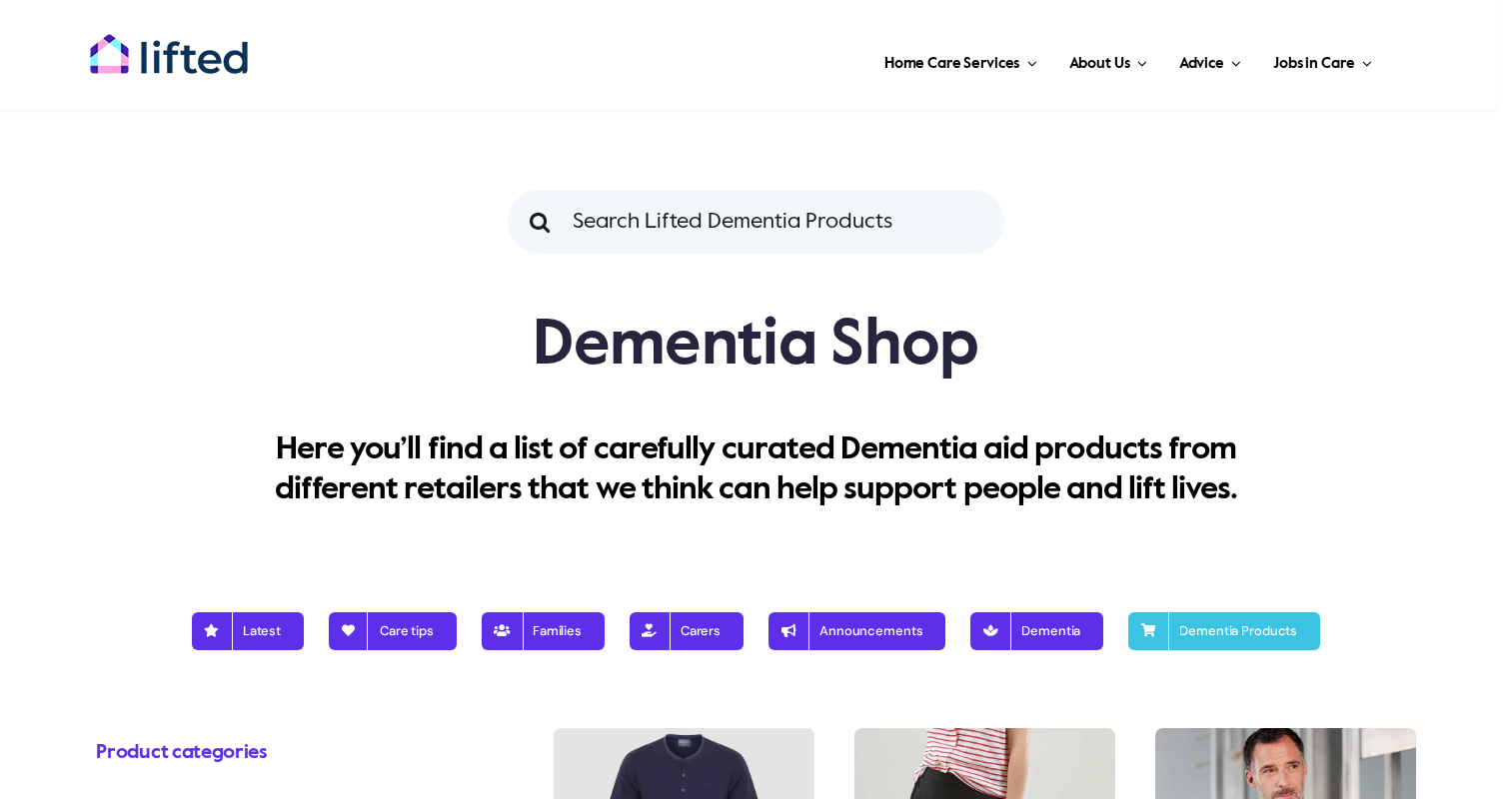 scroll, scrollTop: 0, scrollLeft: 0, axis: both 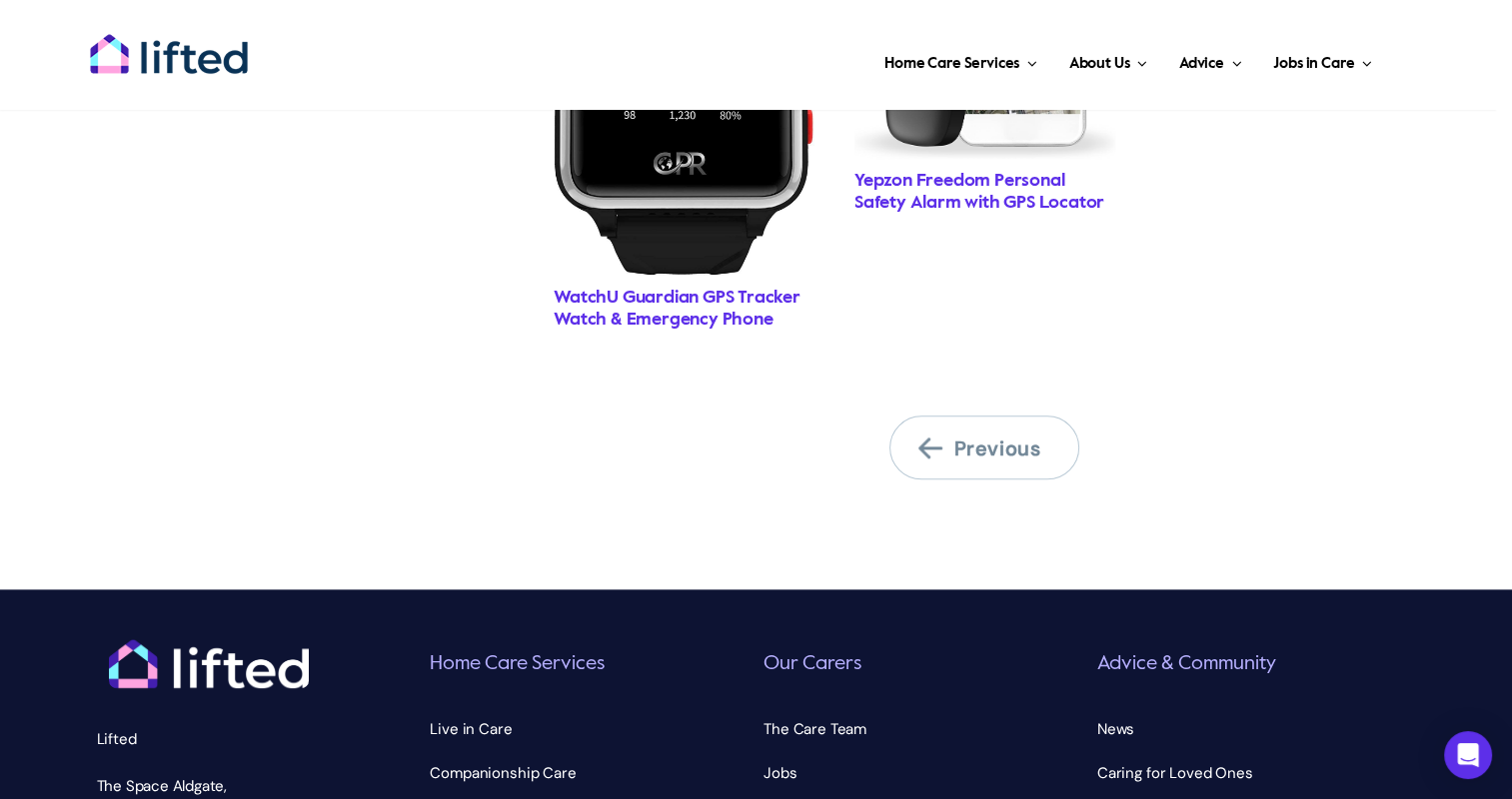 click on "WatchU Guardian GPS Tracker Watch & Emergency Phone" at bounding box center [677, 309] 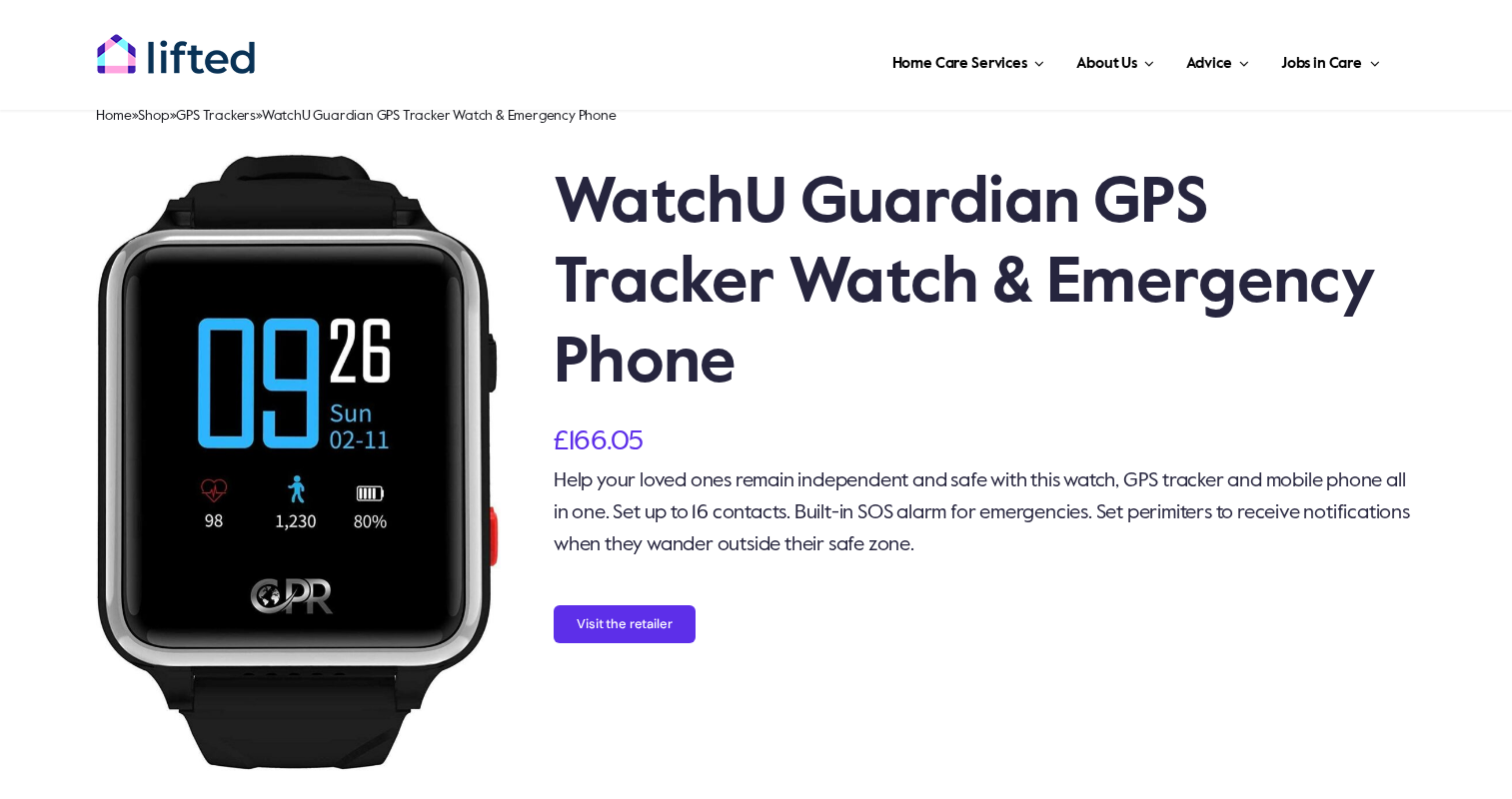 scroll, scrollTop: 0, scrollLeft: 0, axis: both 